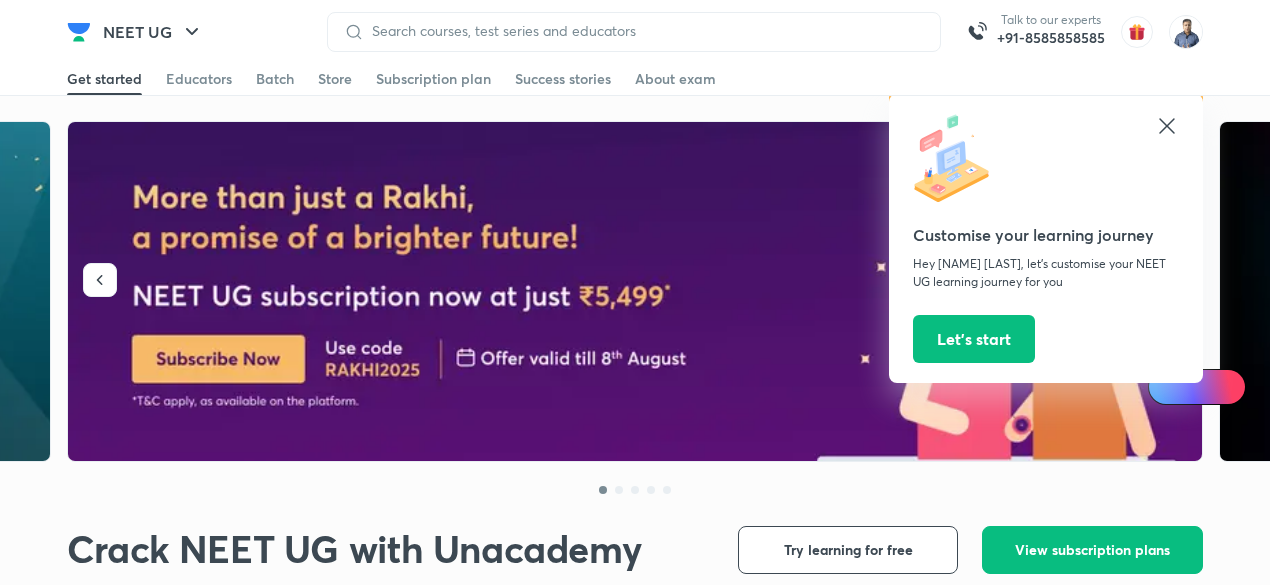 scroll, scrollTop: 0, scrollLeft: 0, axis: both 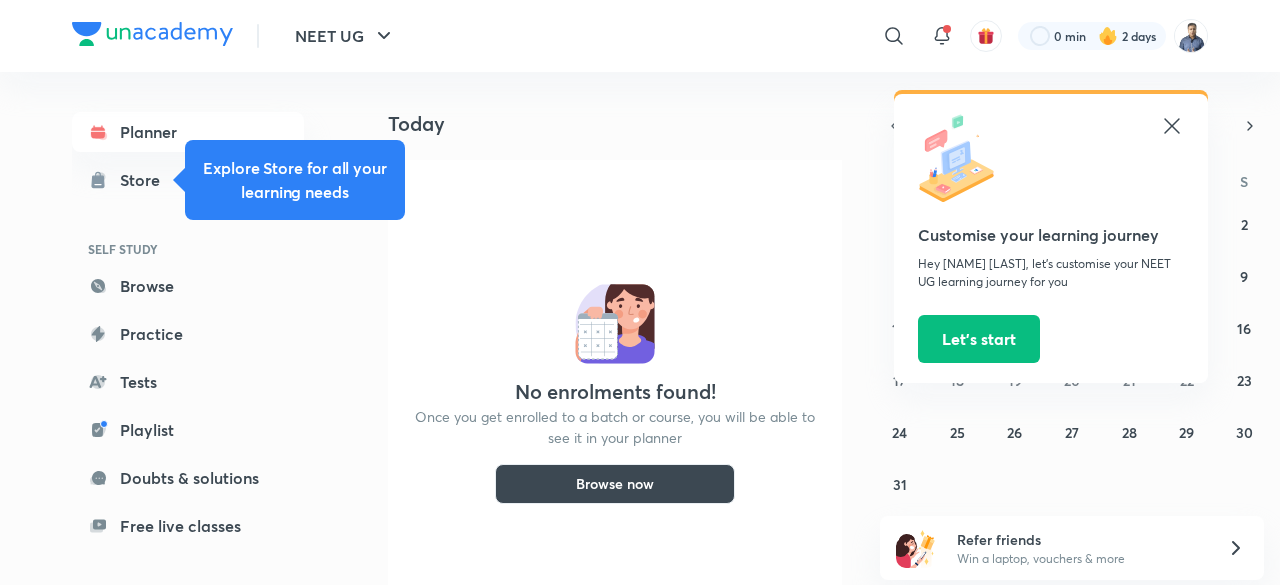 click 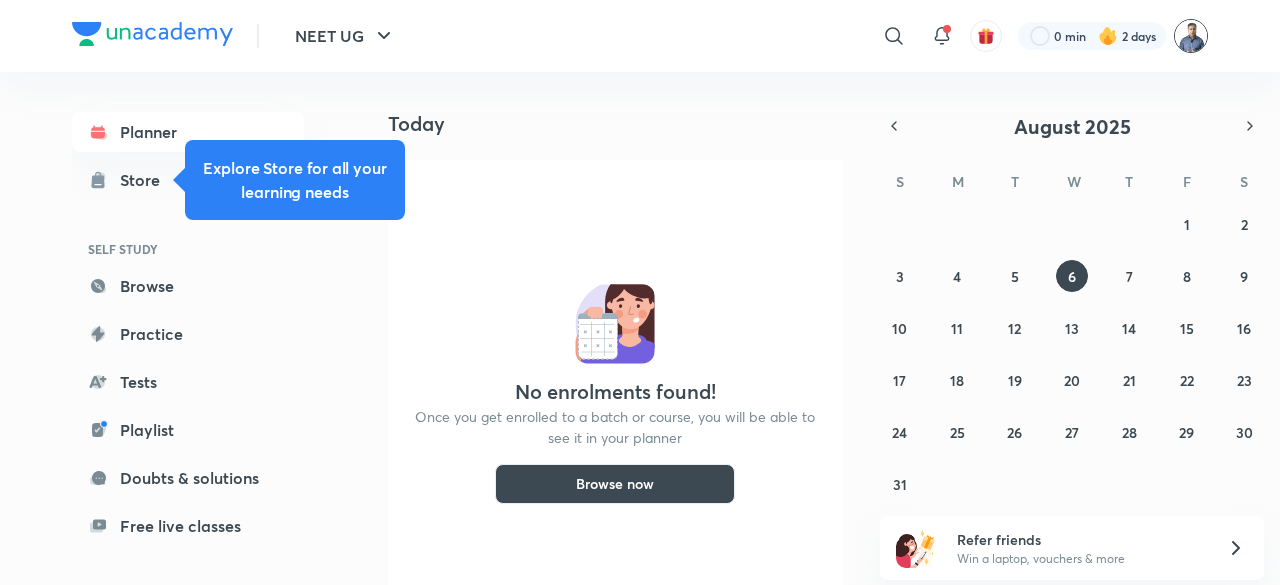 click at bounding box center [1191, 36] 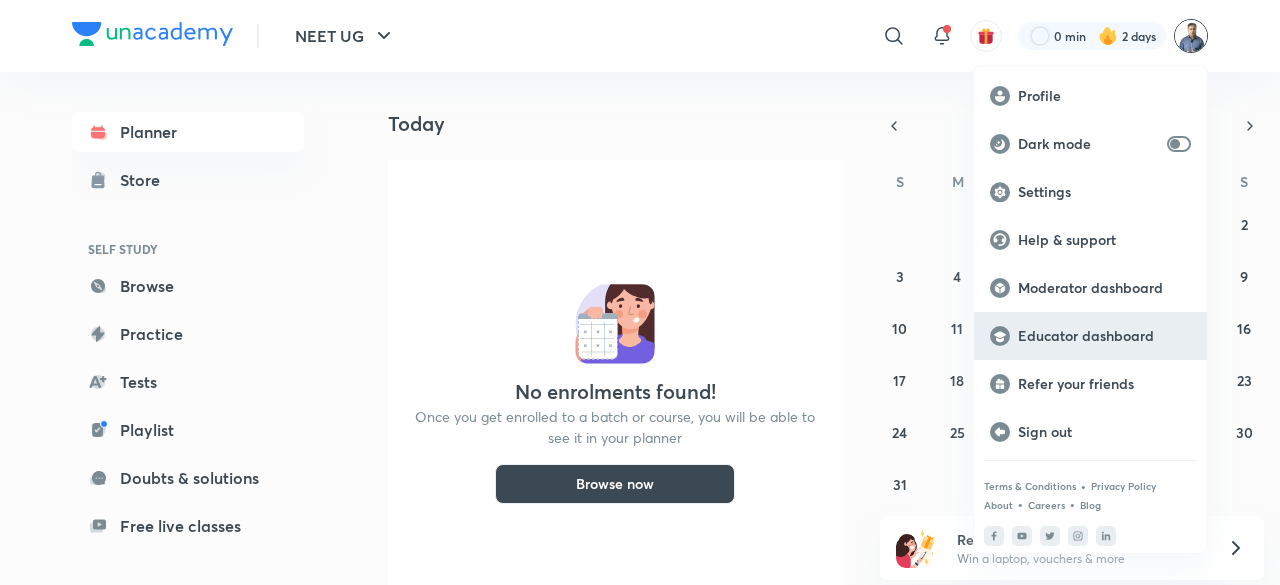 click on "Educator dashboard" at bounding box center [1104, 336] 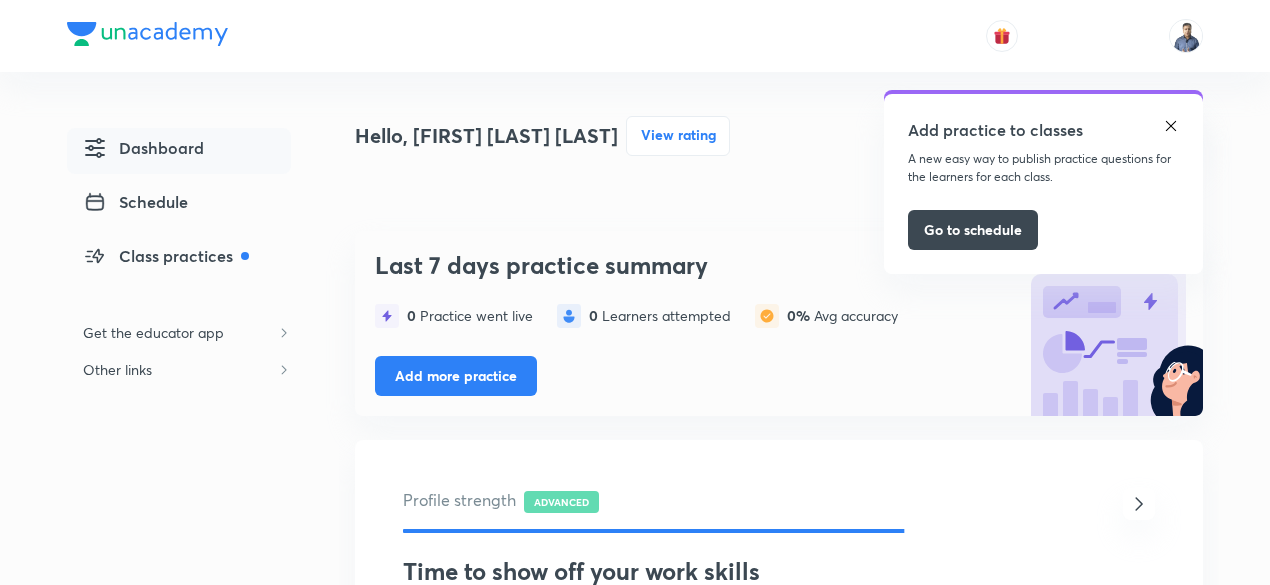 scroll, scrollTop: 0, scrollLeft: 0, axis: both 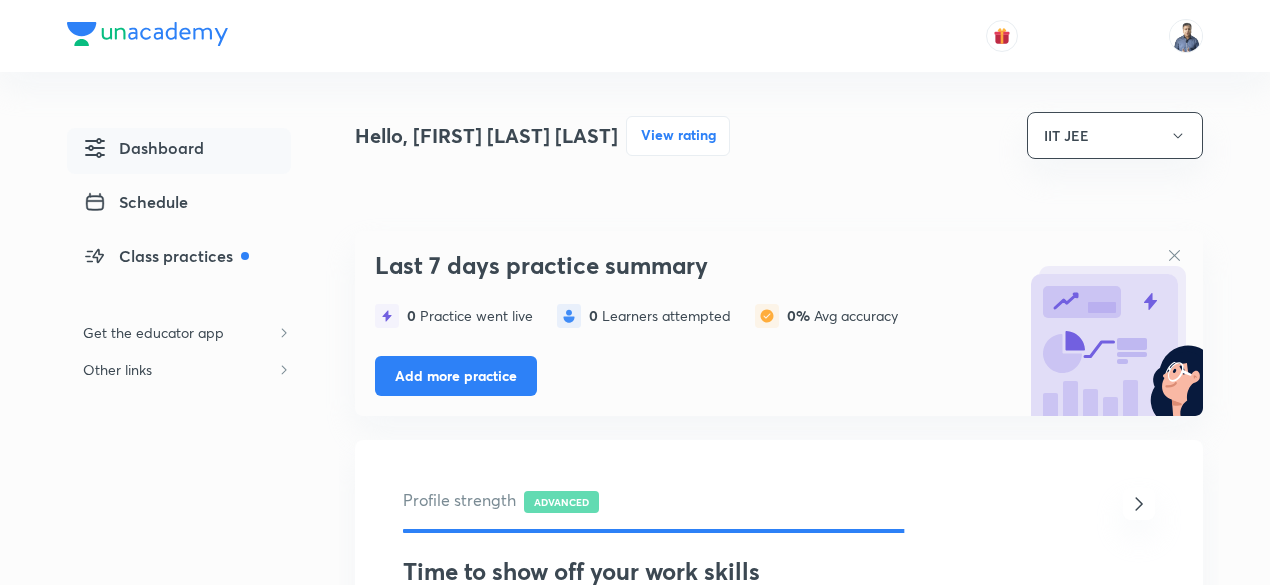 click 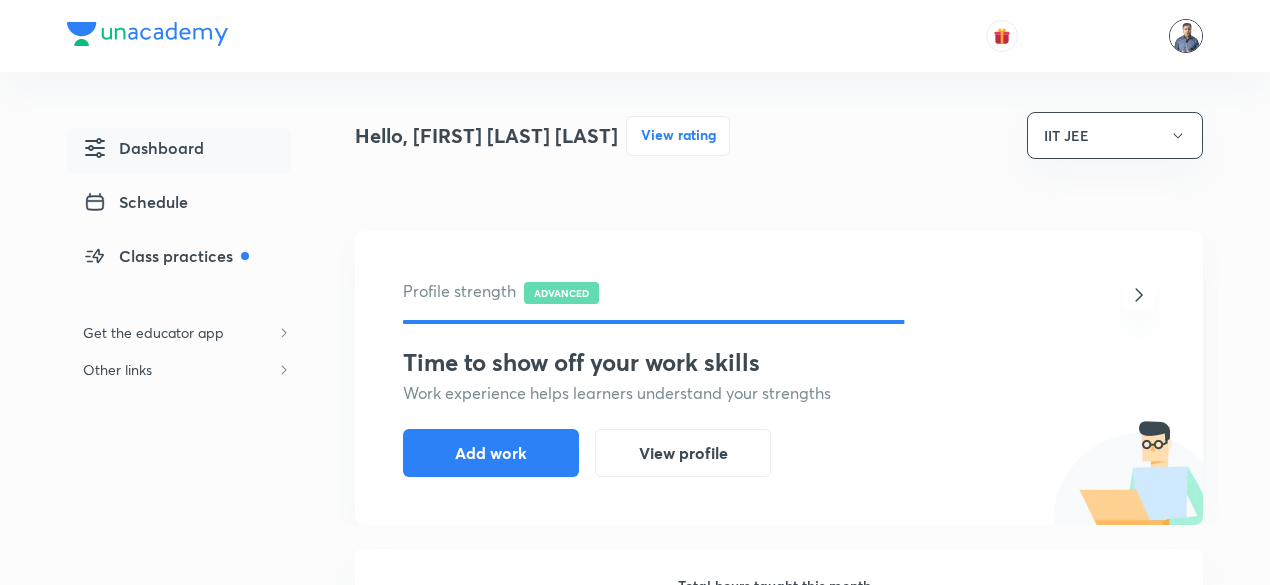 click at bounding box center (1186, 36) 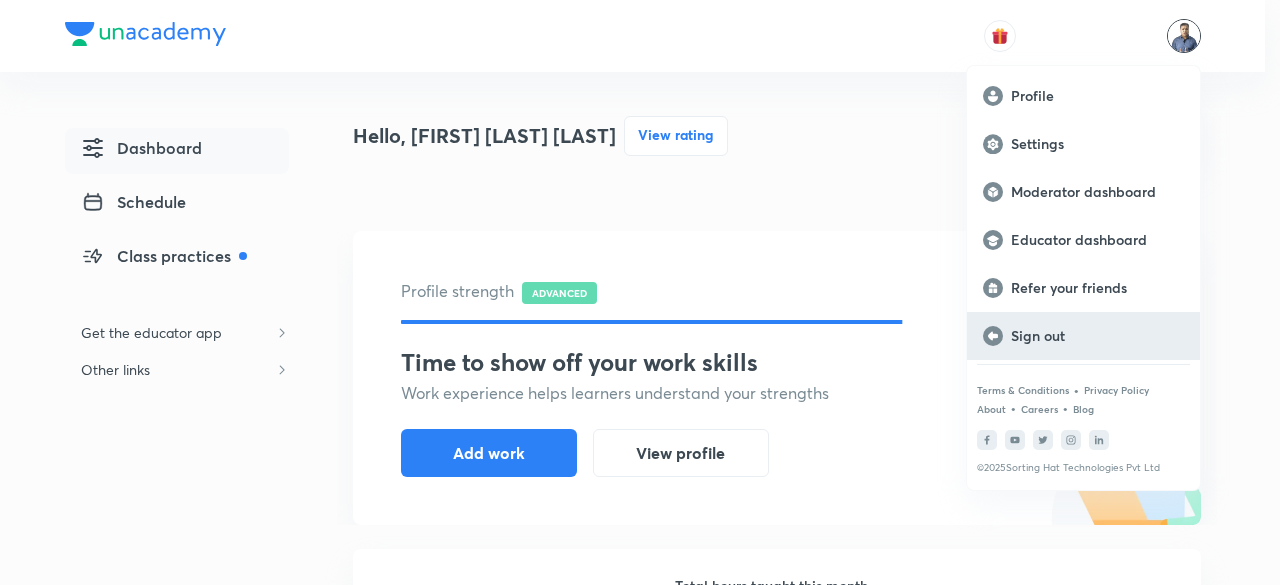 click on "Sign out" at bounding box center (1097, 336) 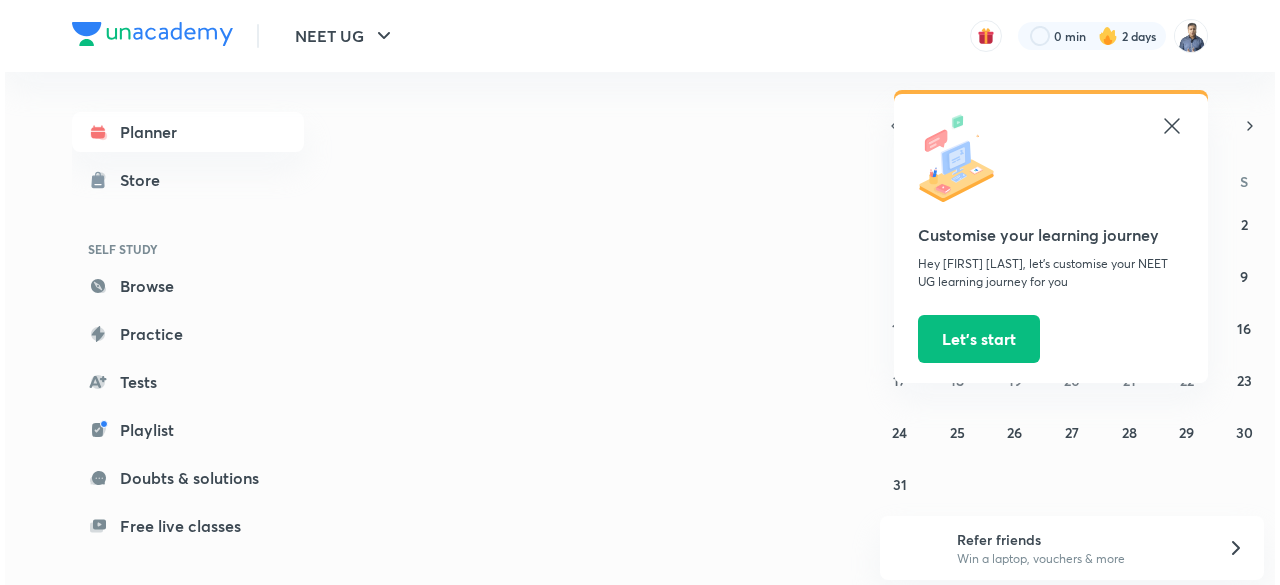 scroll, scrollTop: 0, scrollLeft: 0, axis: both 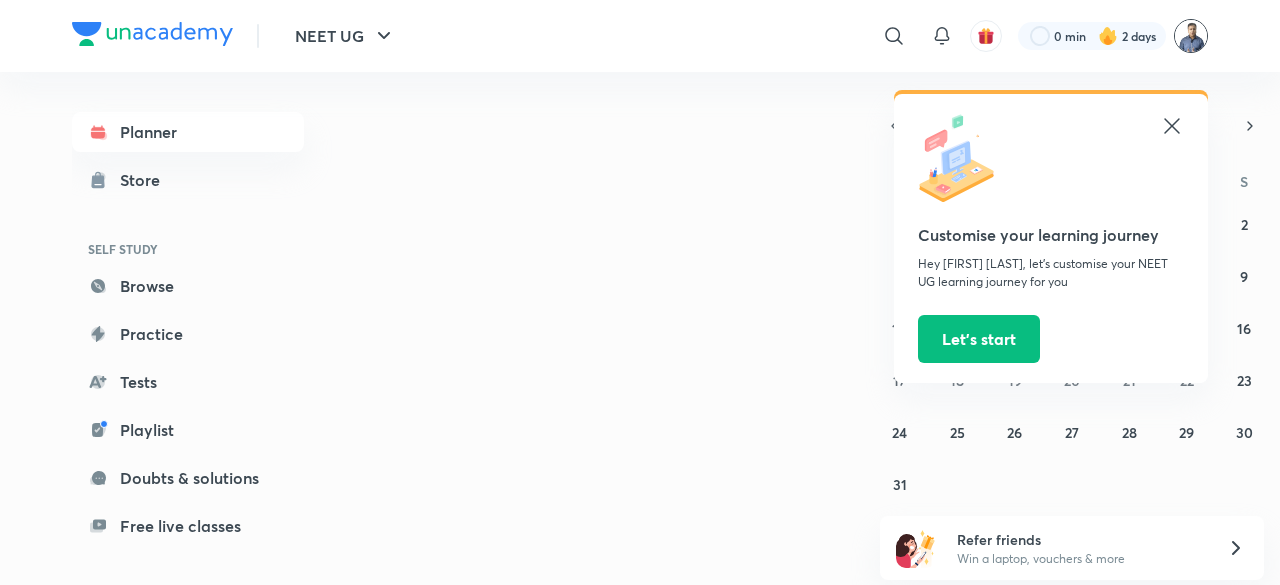 click at bounding box center [1191, 36] 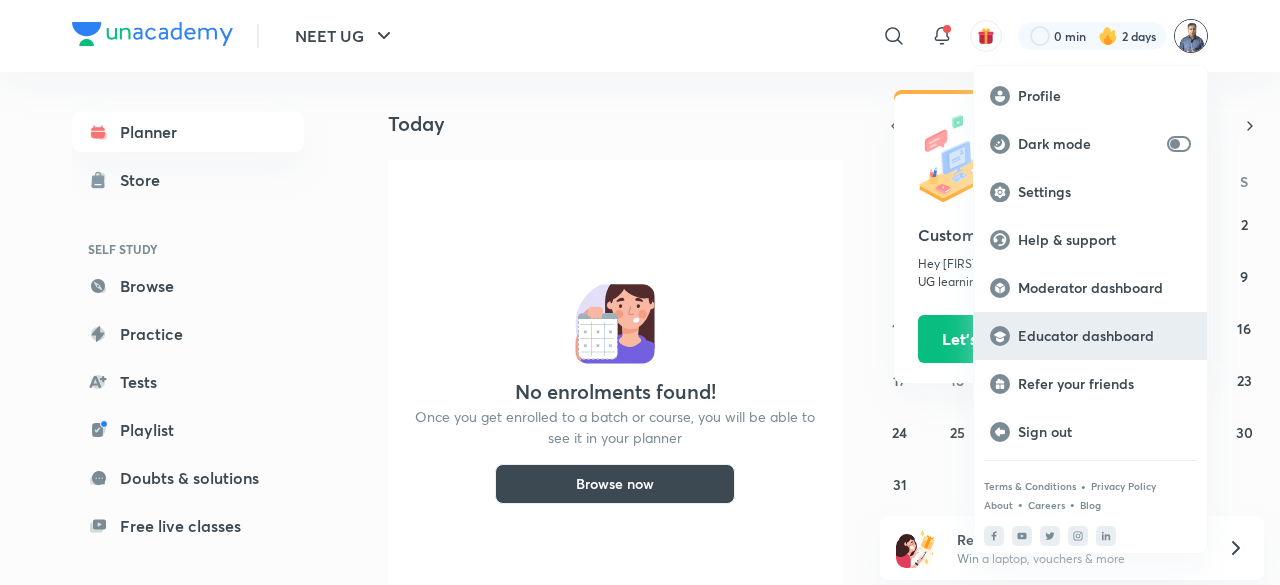 click on "Educator dashboard" at bounding box center (1104, 336) 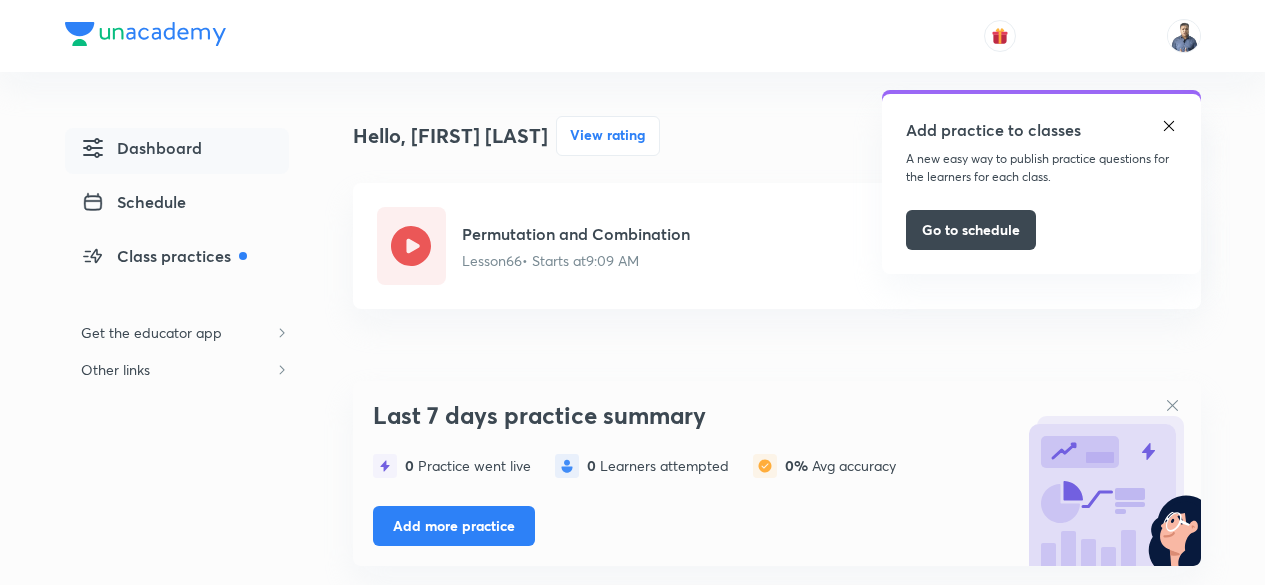 click at bounding box center (1169, 126) 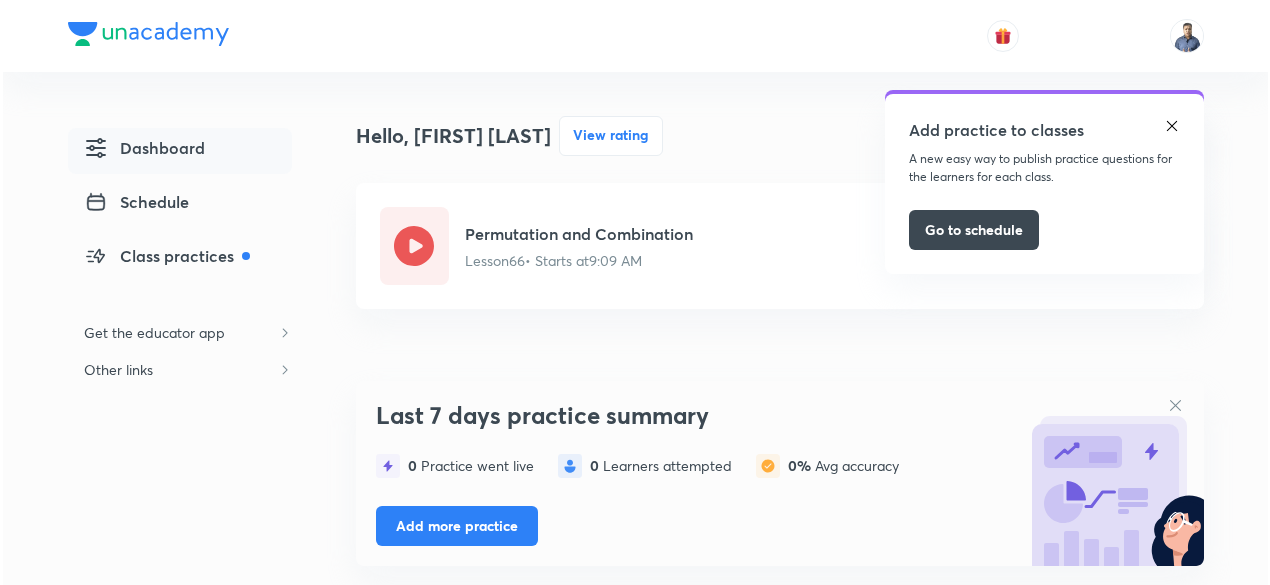 scroll, scrollTop: 0, scrollLeft: 0, axis: both 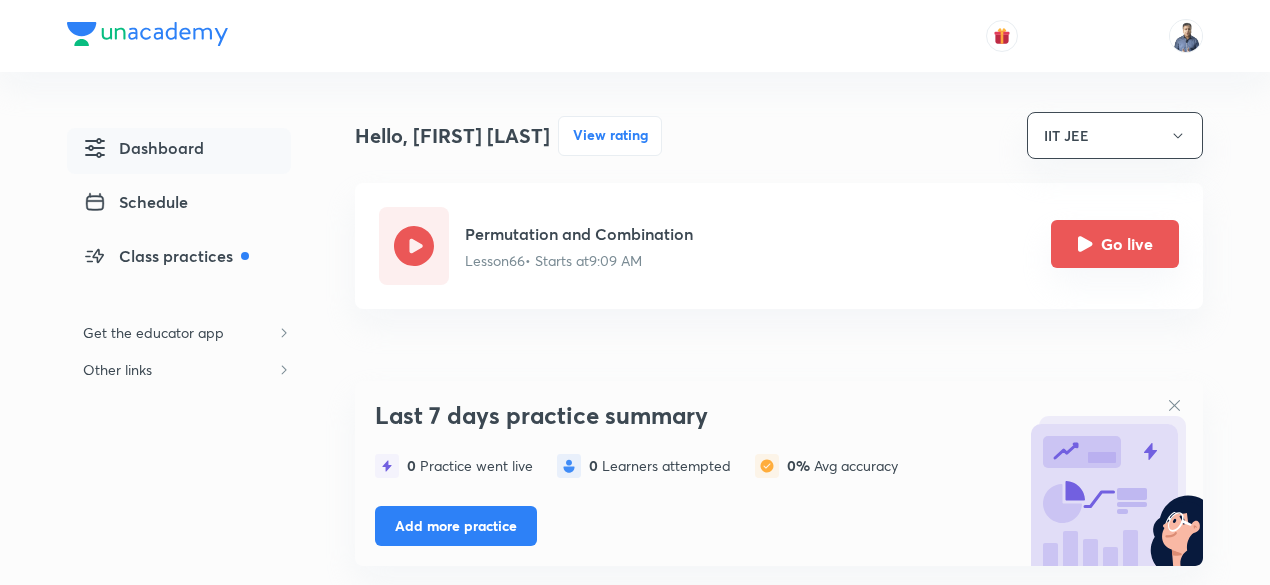 click on "Go live" at bounding box center [1115, 244] 